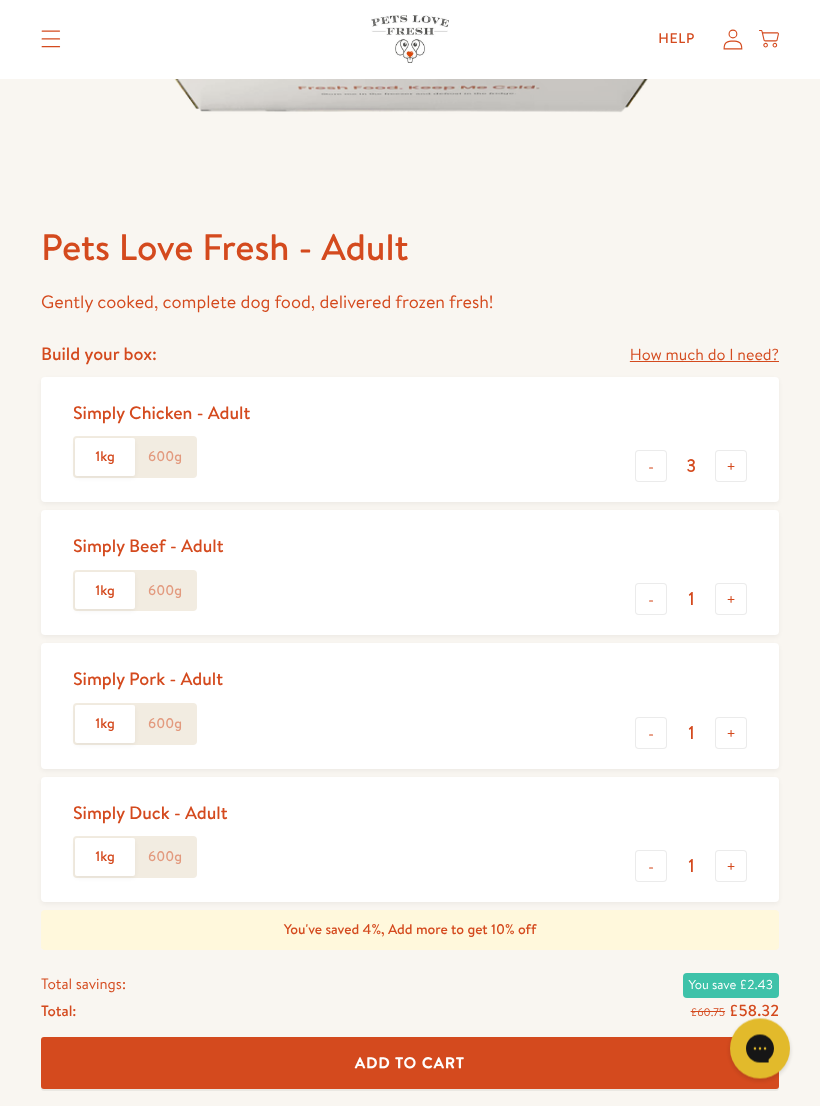 scroll, scrollTop: 640, scrollLeft: 0, axis: vertical 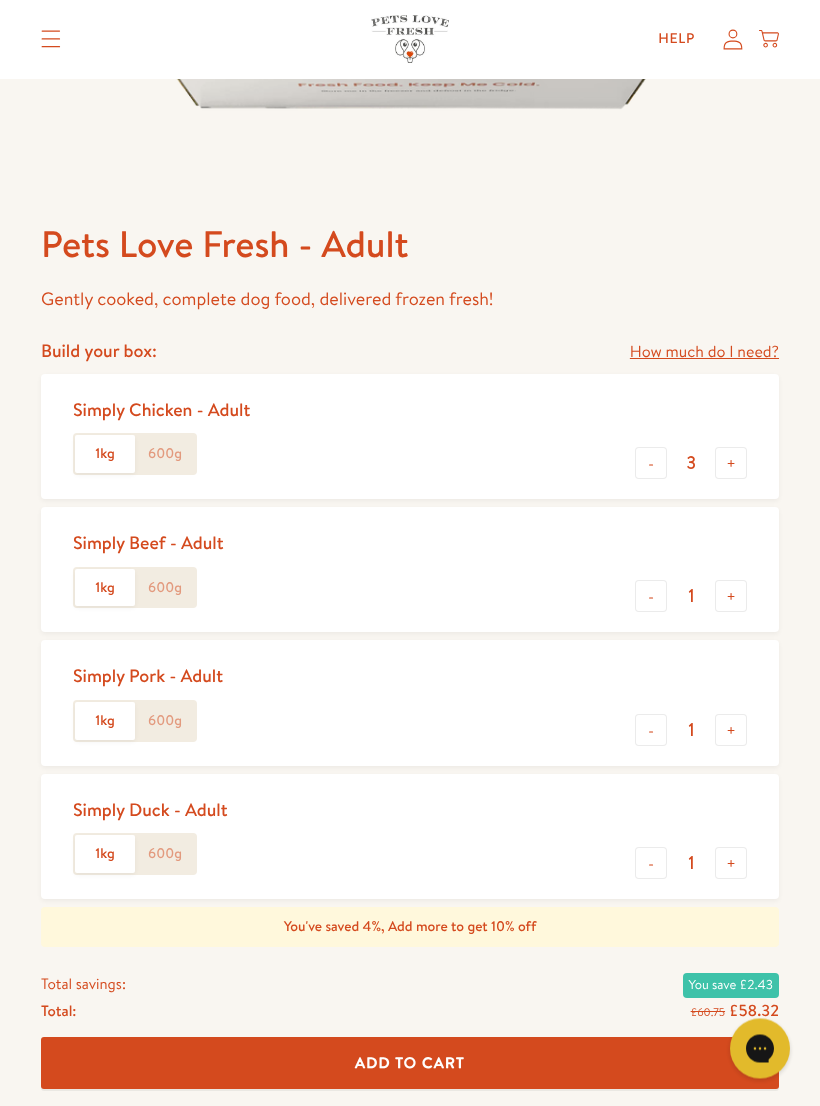click on "600g" 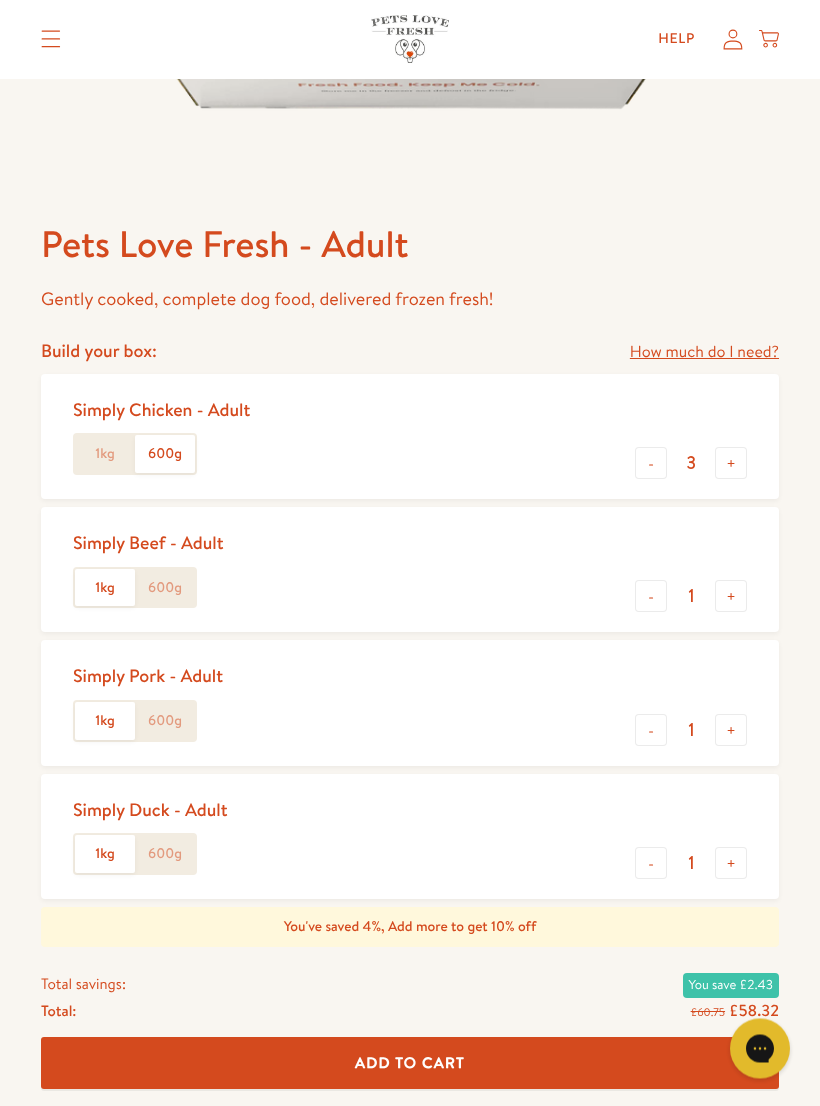 scroll, scrollTop: 641, scrollLeft: 0, axis: vertical 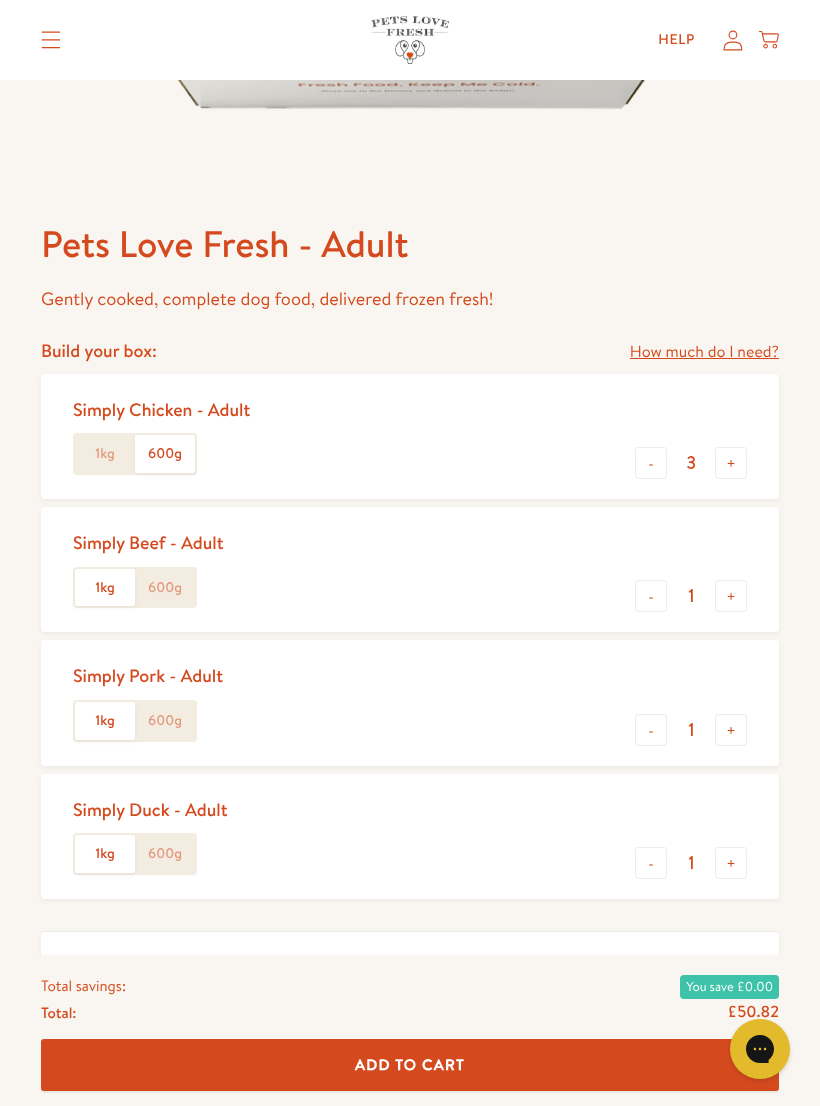 click on "600g" 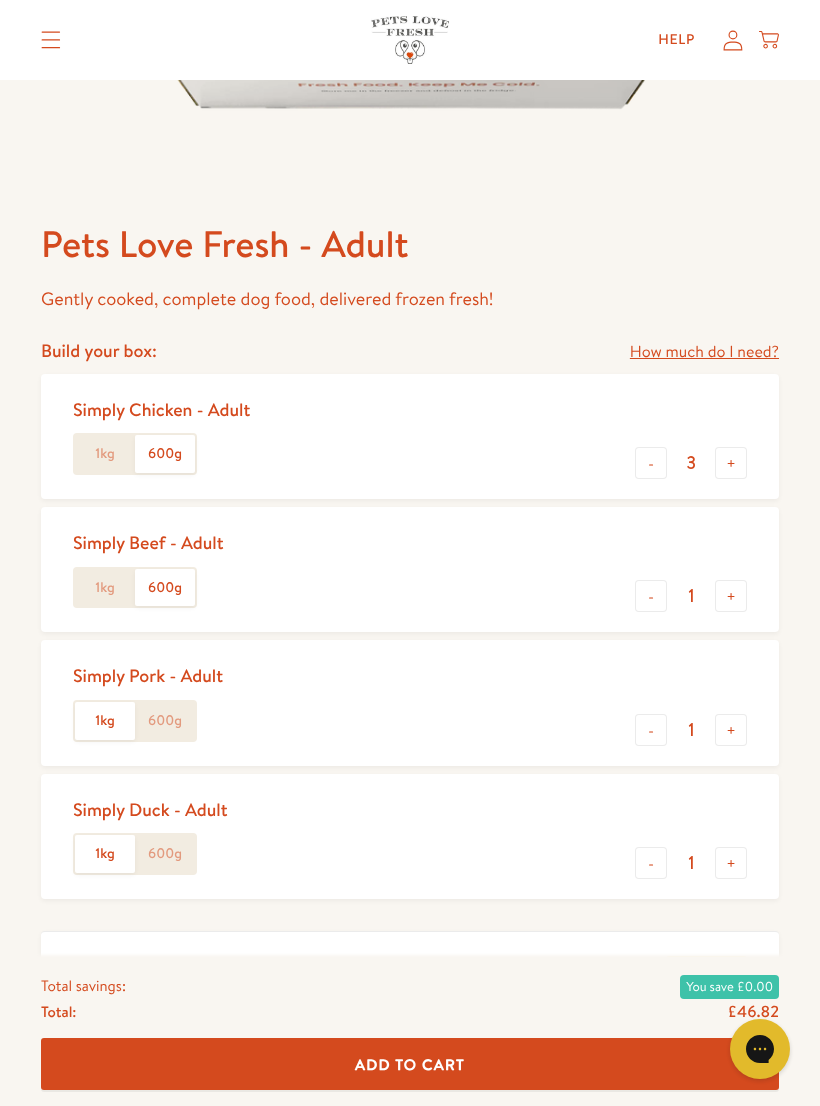 click on "600g" 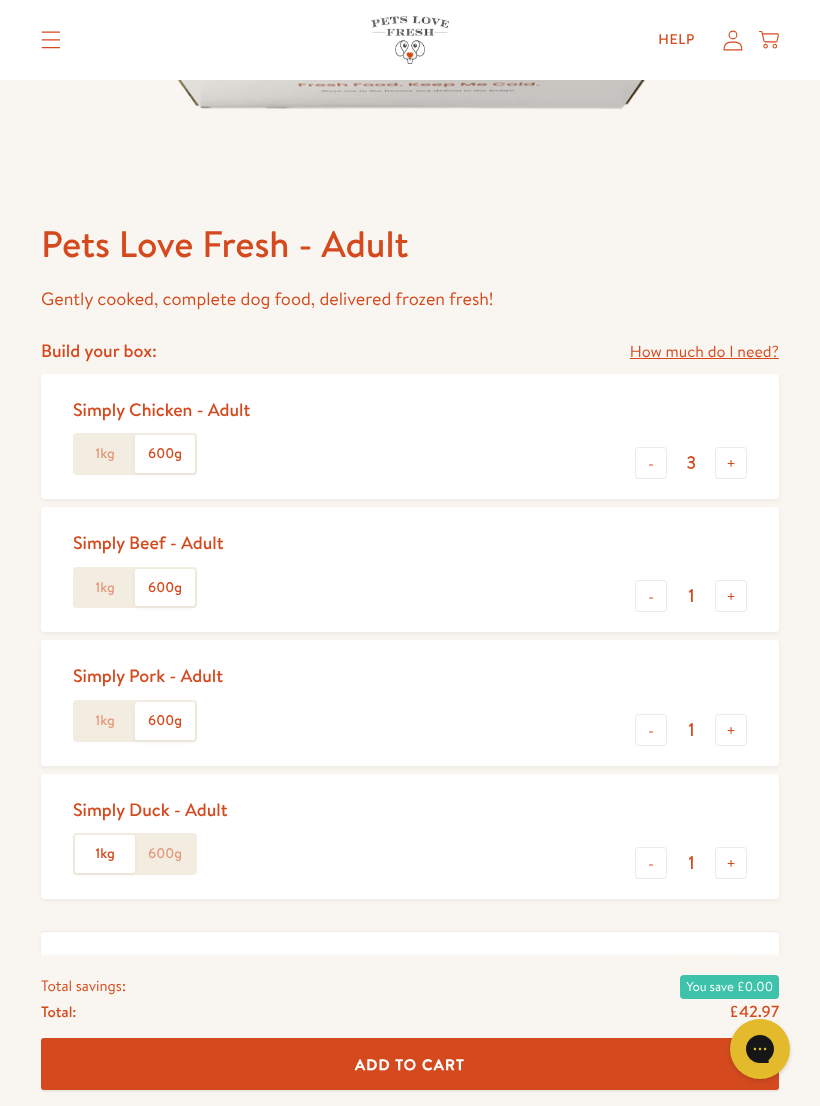 click on "600g" 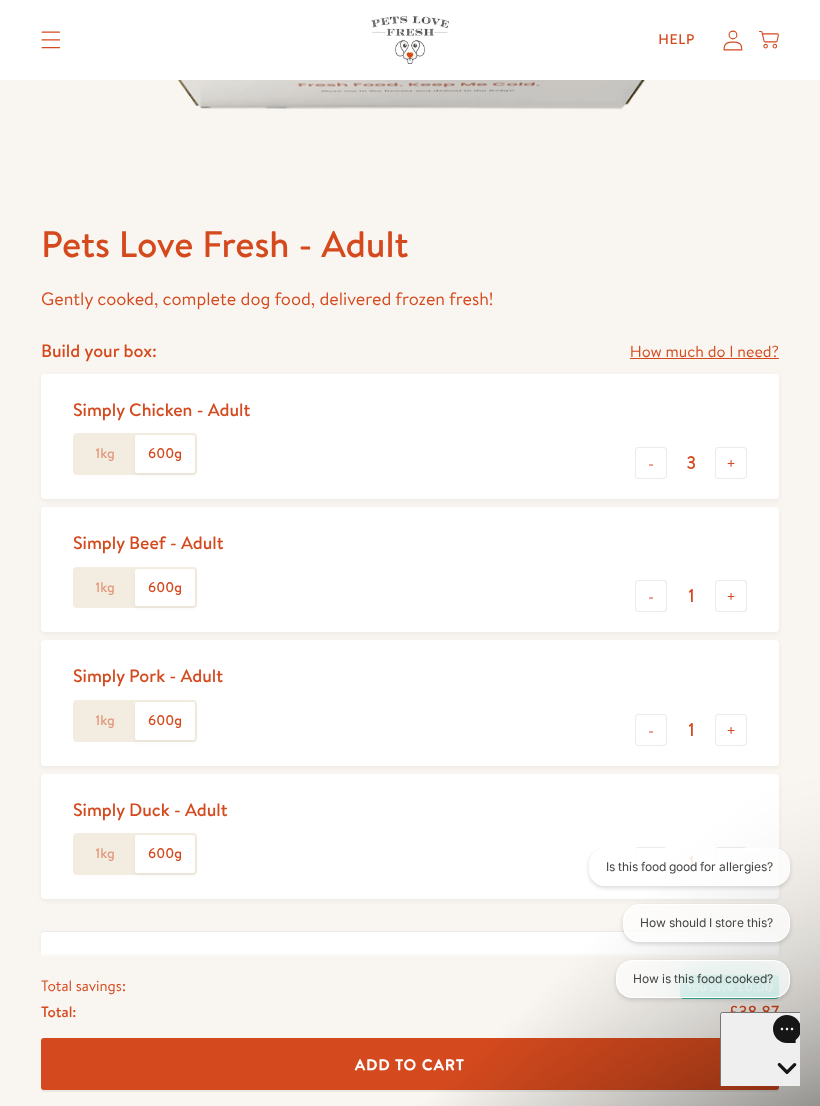 scroll, scrollTop: 0, scrollLeft: 0, axis: both 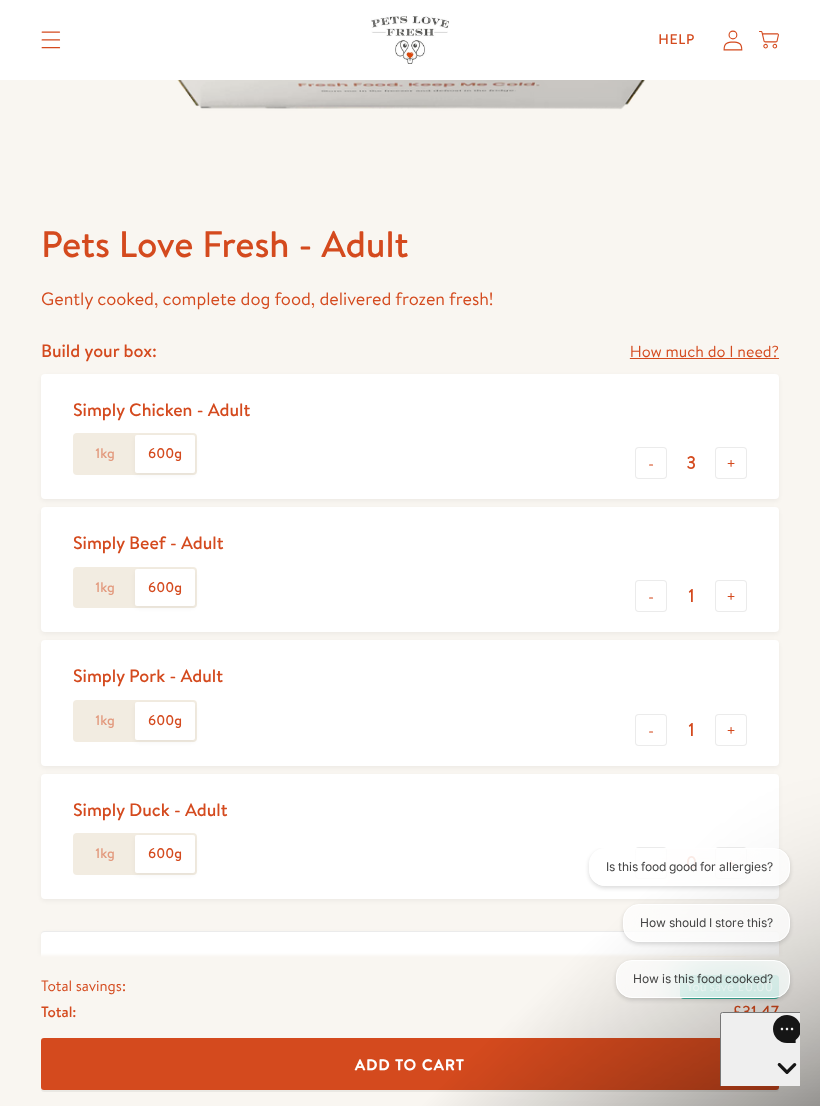 click on "-" at bounding box center (651, 463) 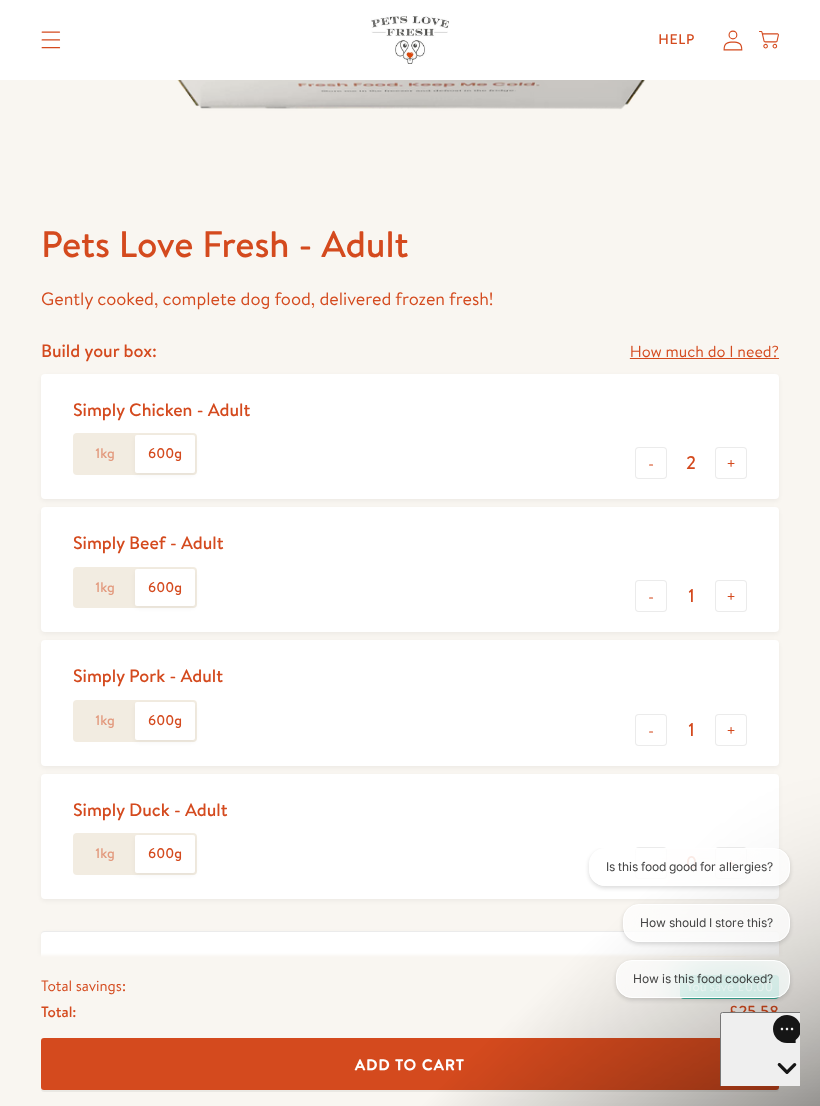click on "+" at bounding box center [731, 596] 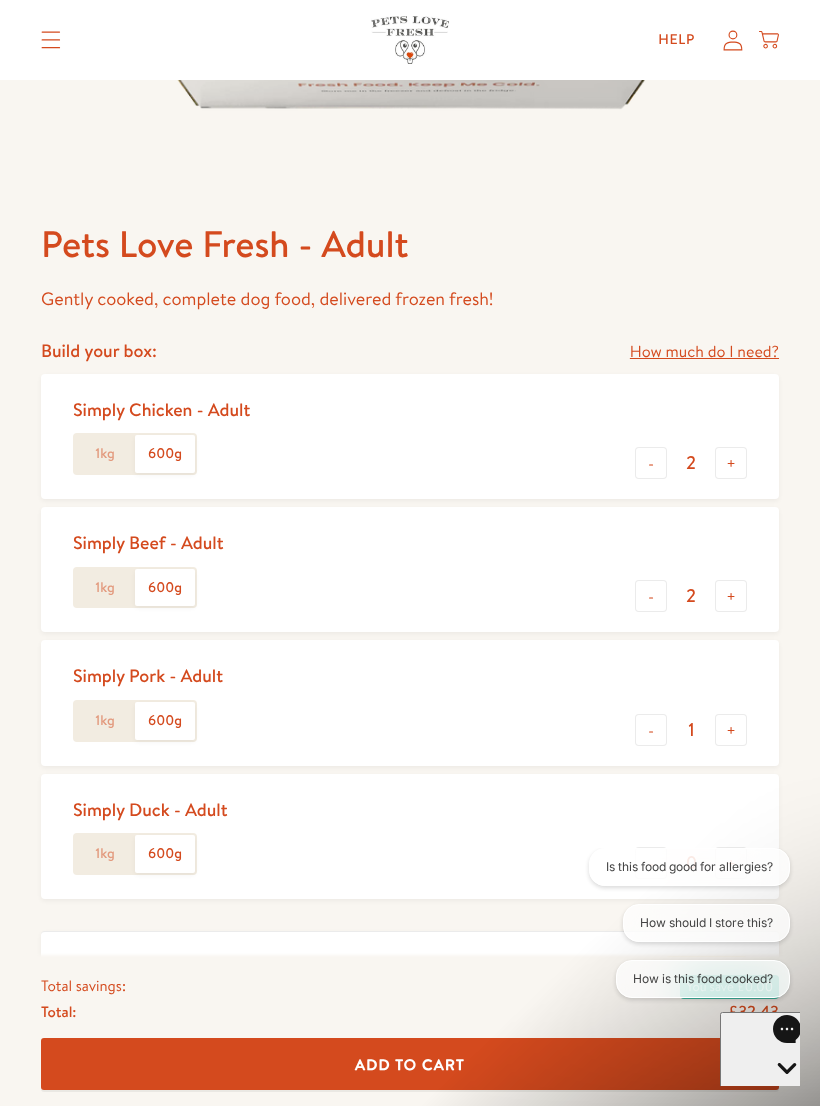 click on "+" at bounding box center [731, 730] 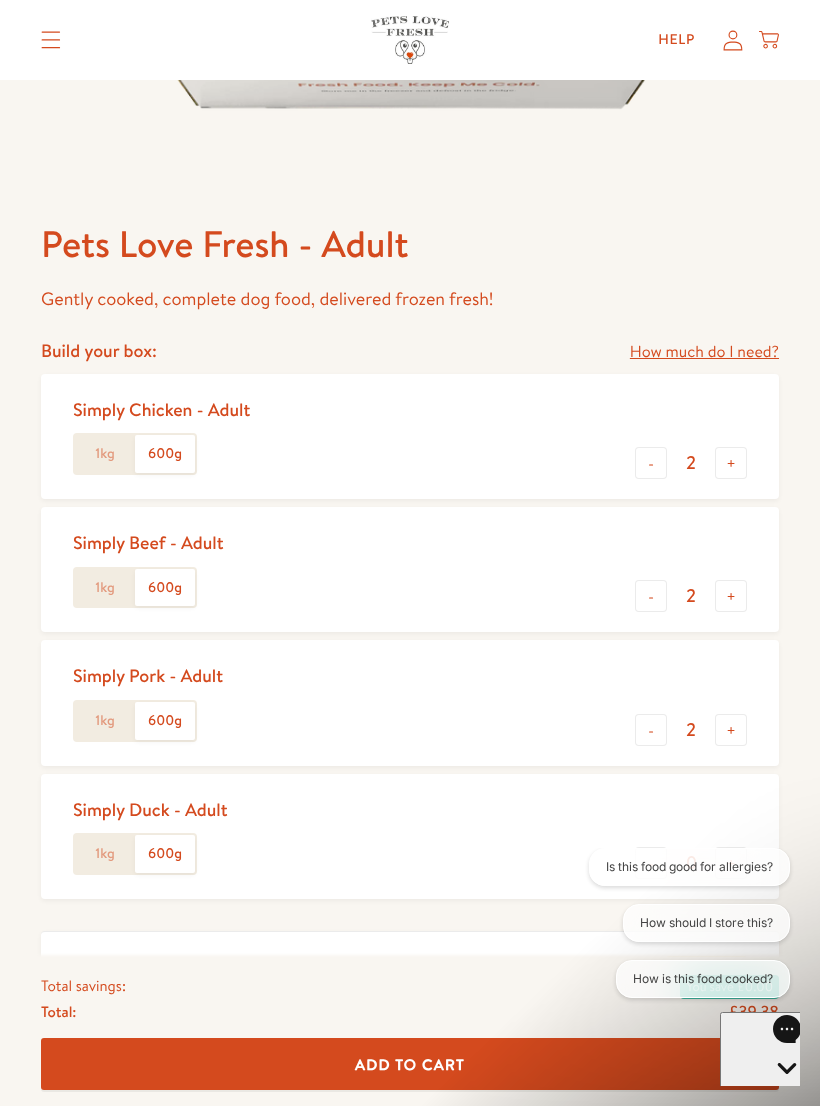 click on "+" at bounding box center [731, 596] 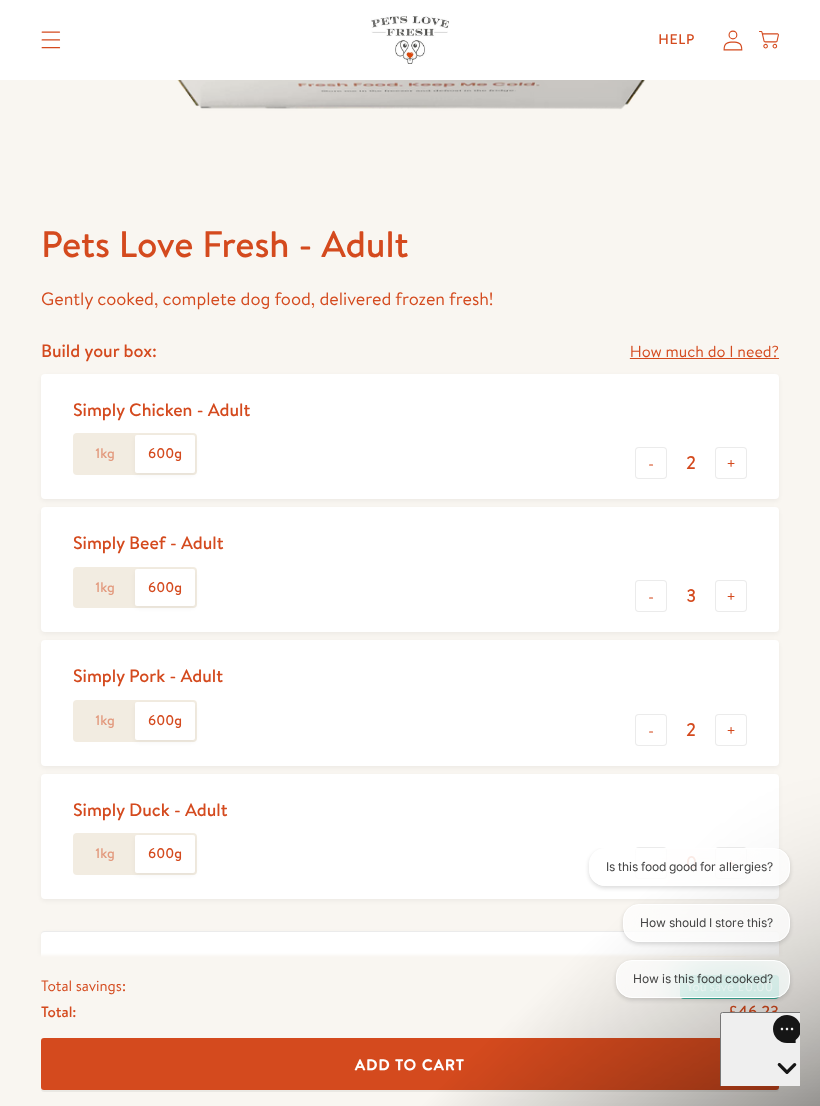 click on "-" at bounding box center [651, 596] 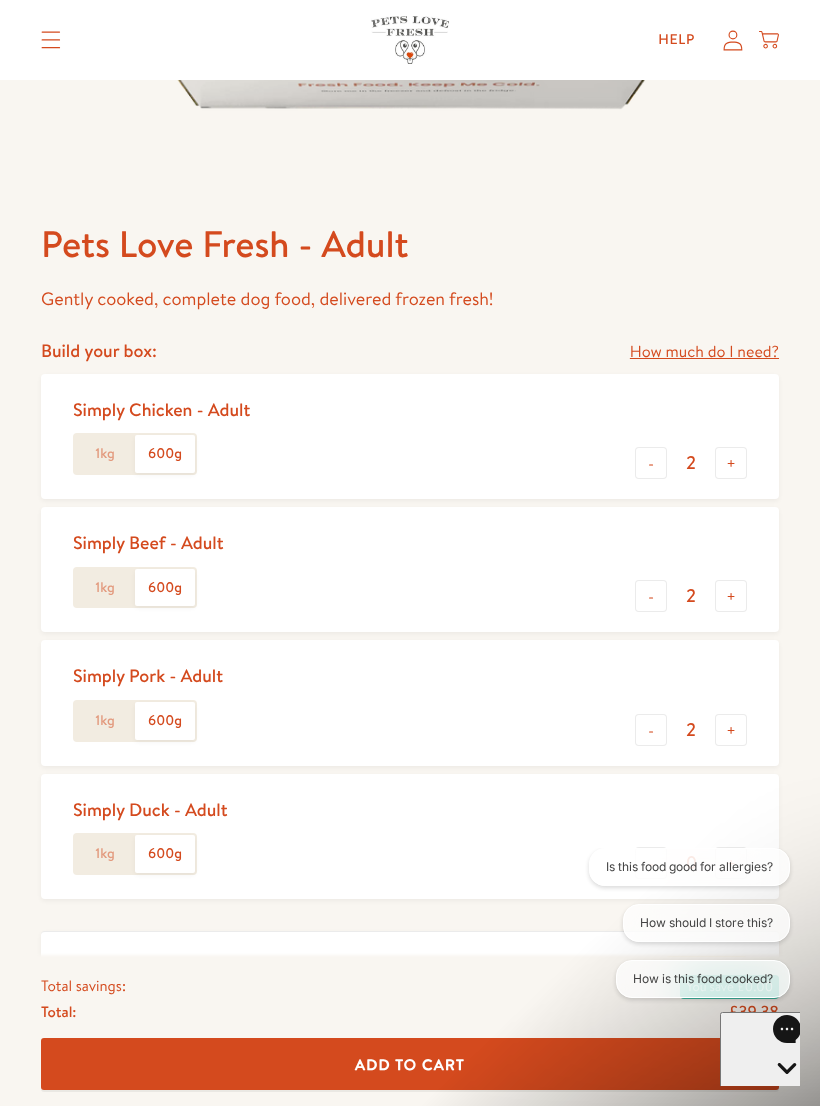 click on "+" at bounding box center [731, 863] 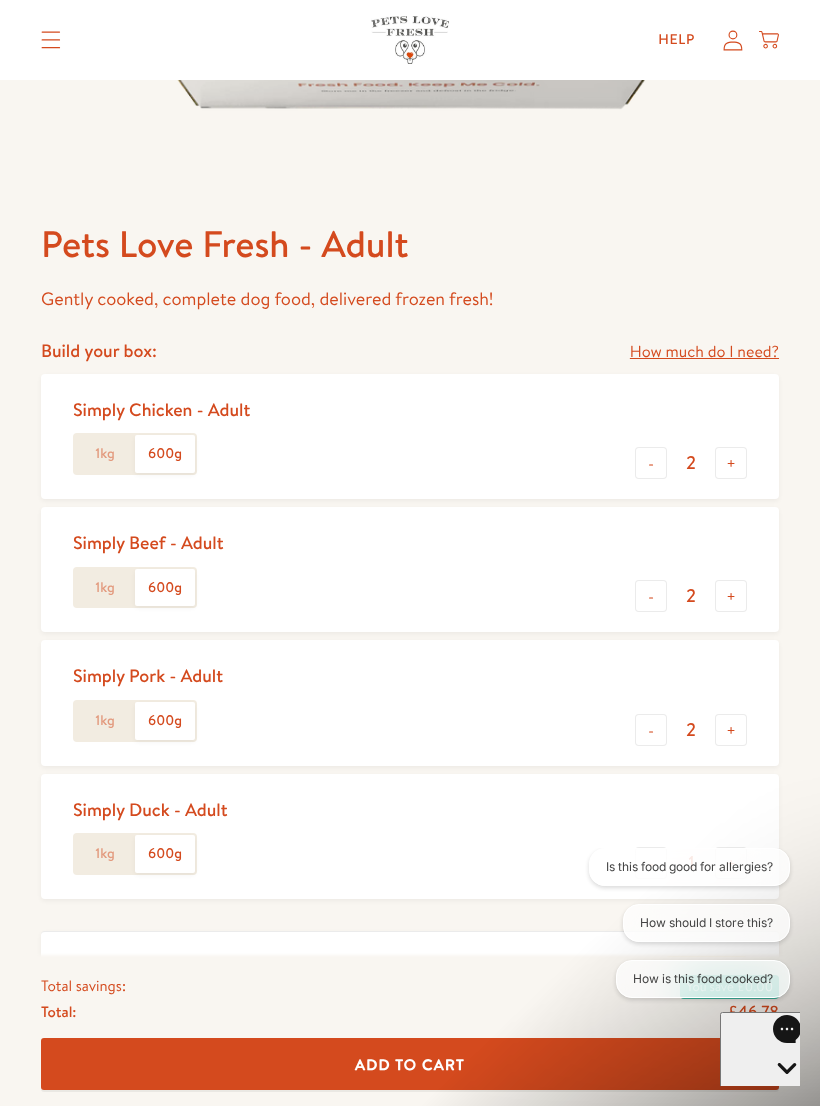 click on "-" at bounding box center (651, 863) 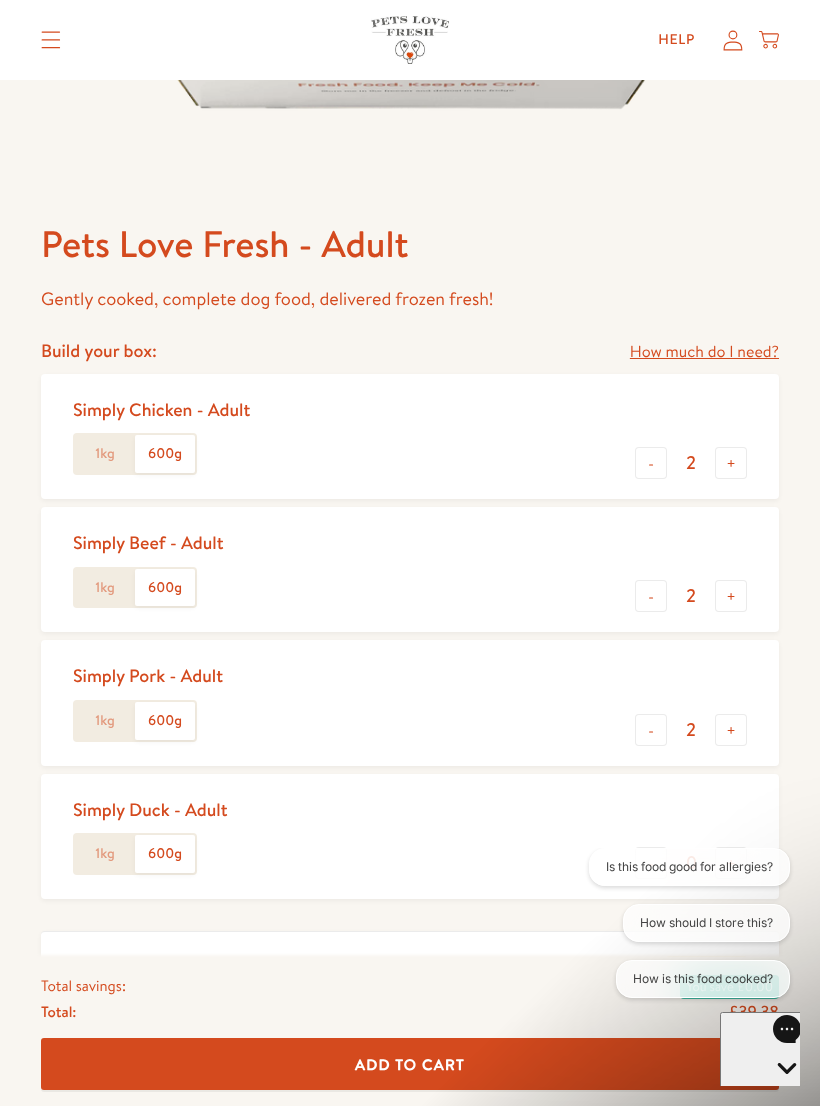 click on "+" at bounding box center (731, 730) 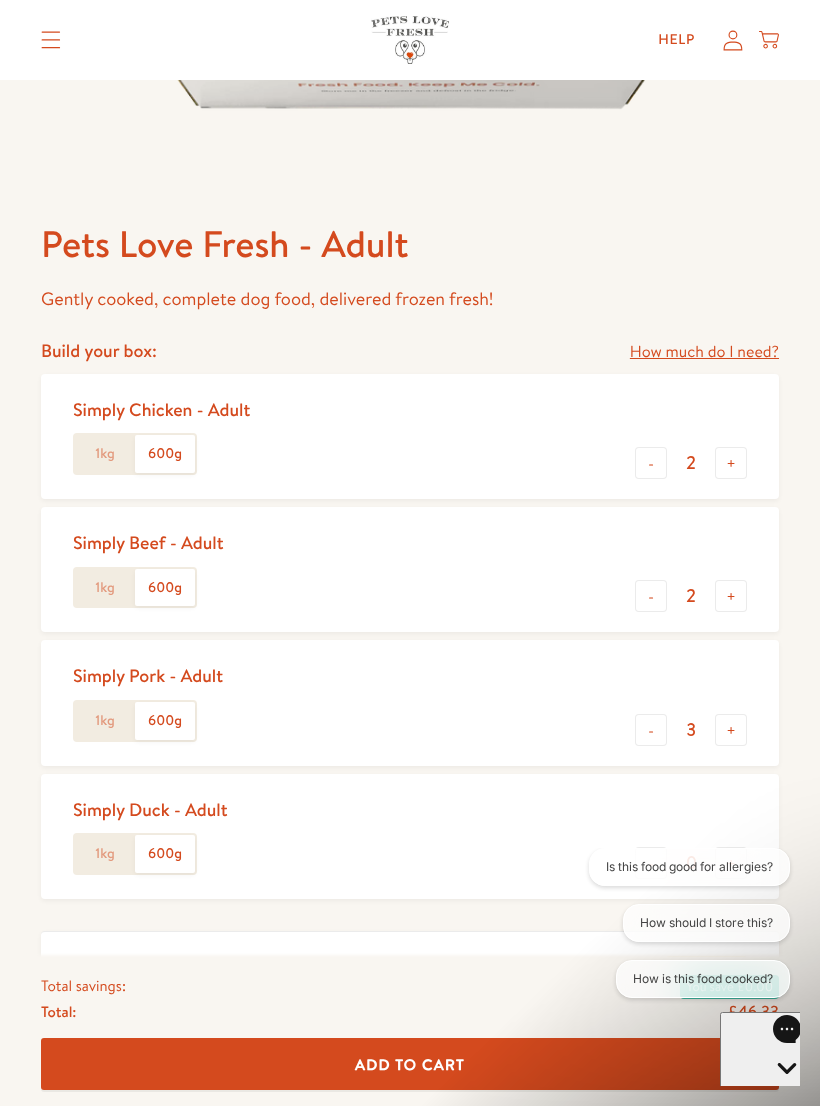 click on "-" at bounding box center (651, 730) 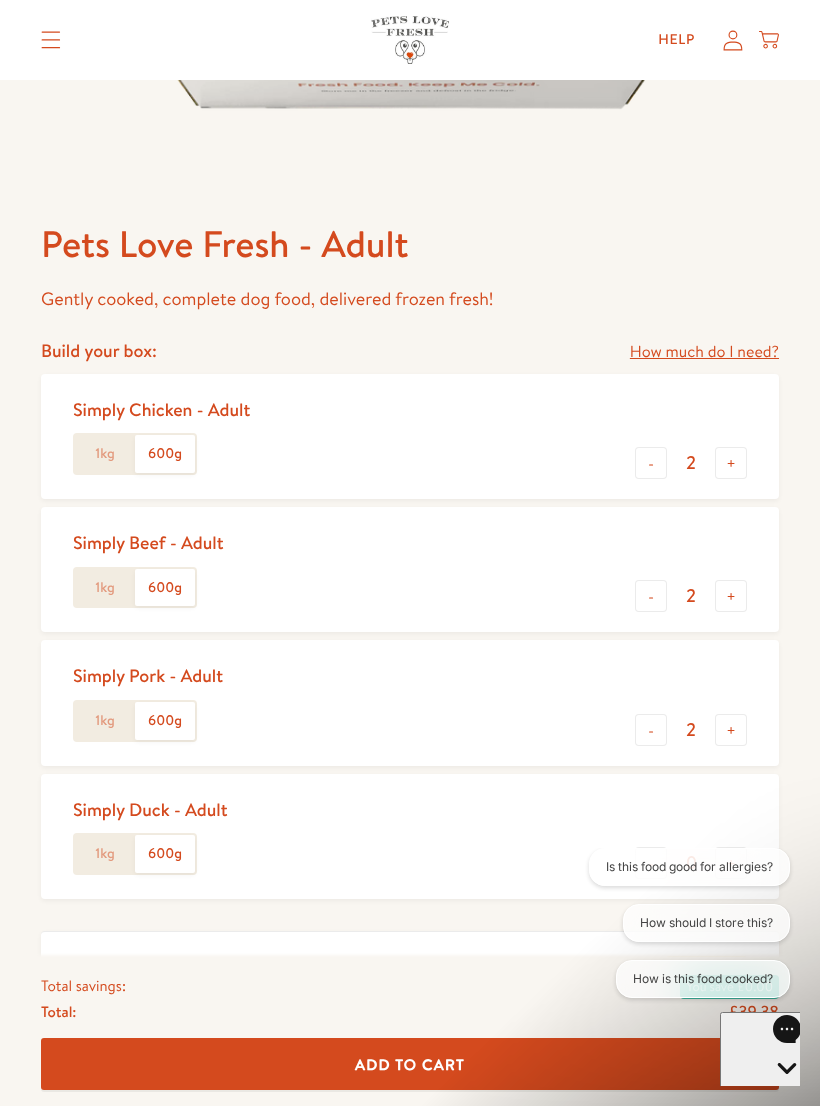 click on "+" at bounding box center (731, 463) 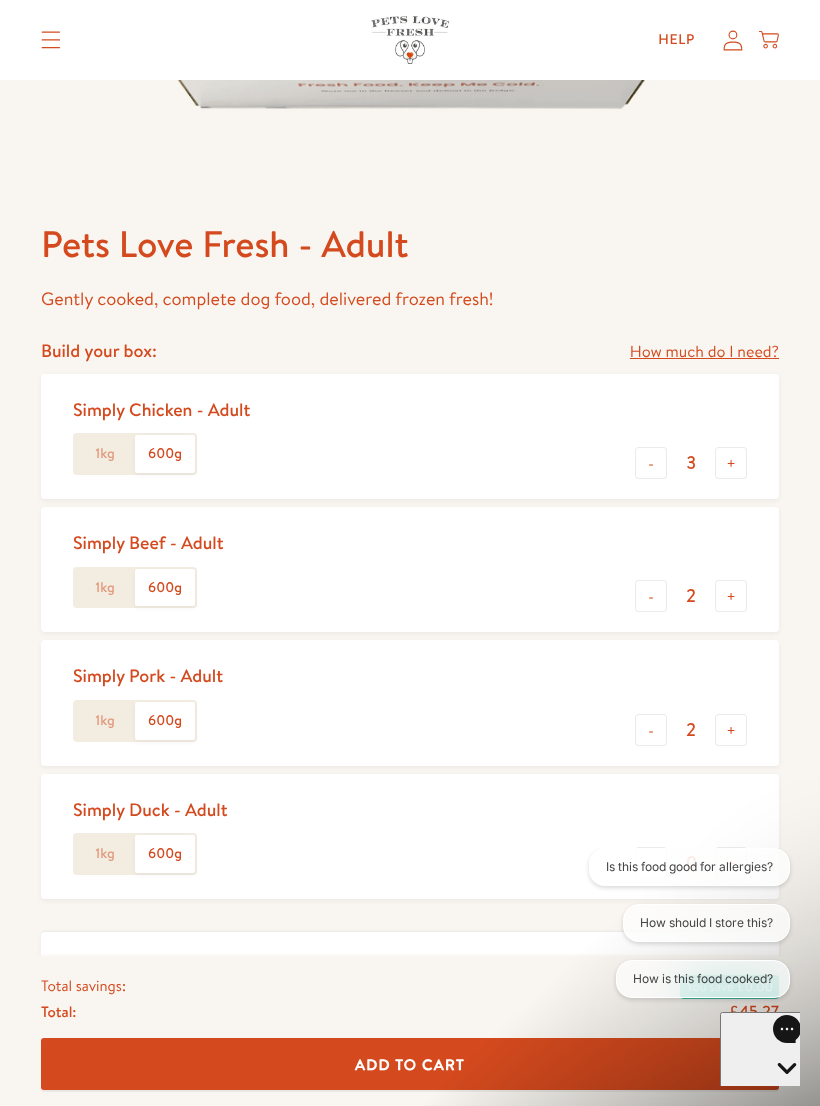 click on "1kg" 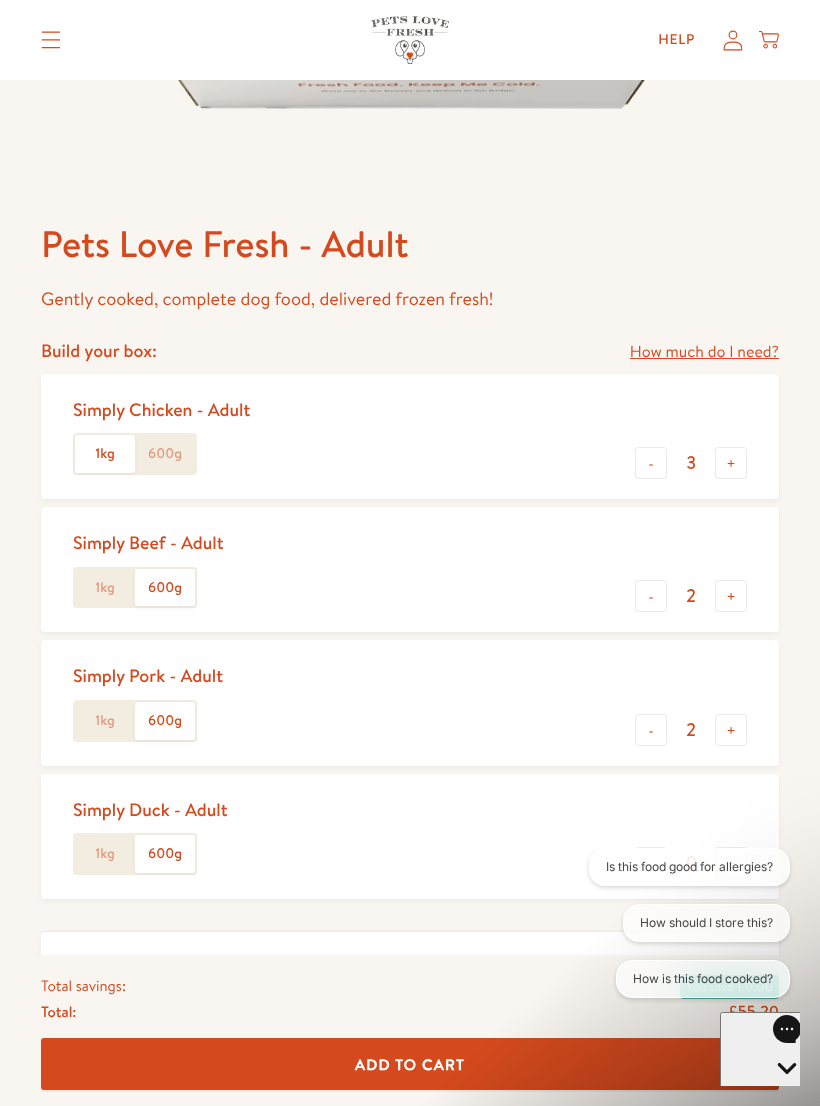 click on "1kg" 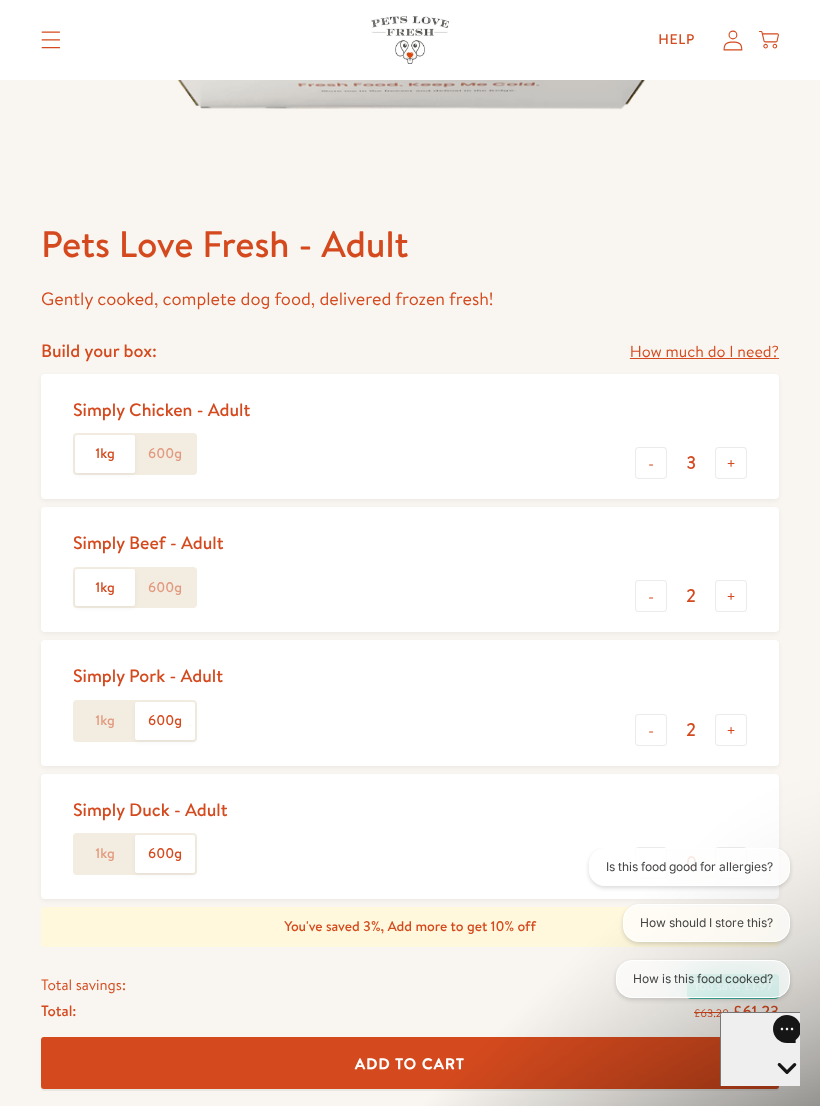 click on "1kg" 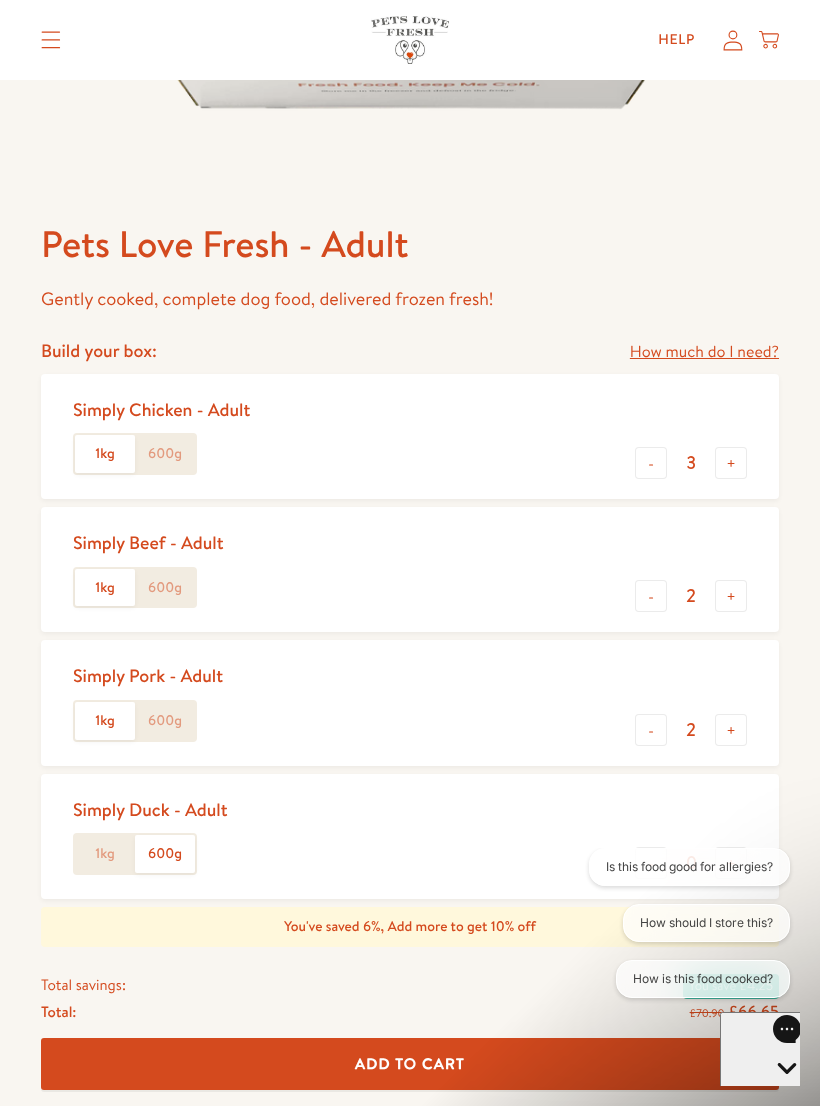 click on "1kg" 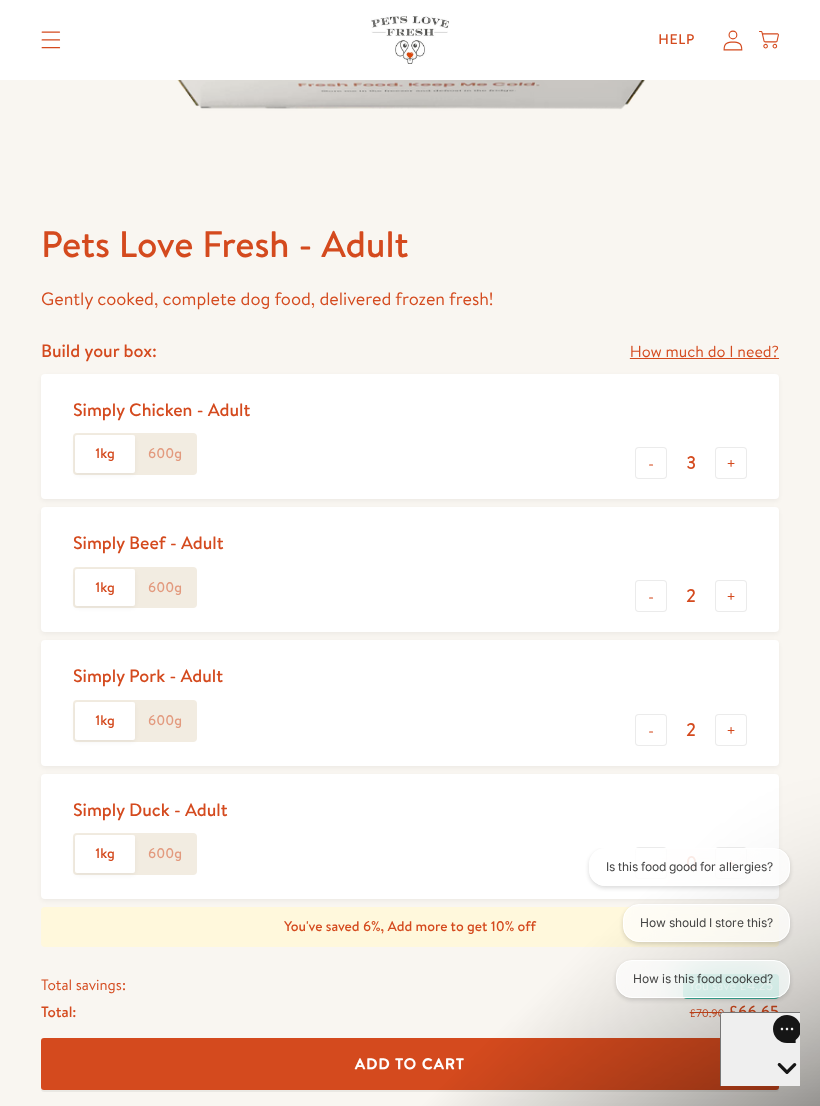 click on "600g" 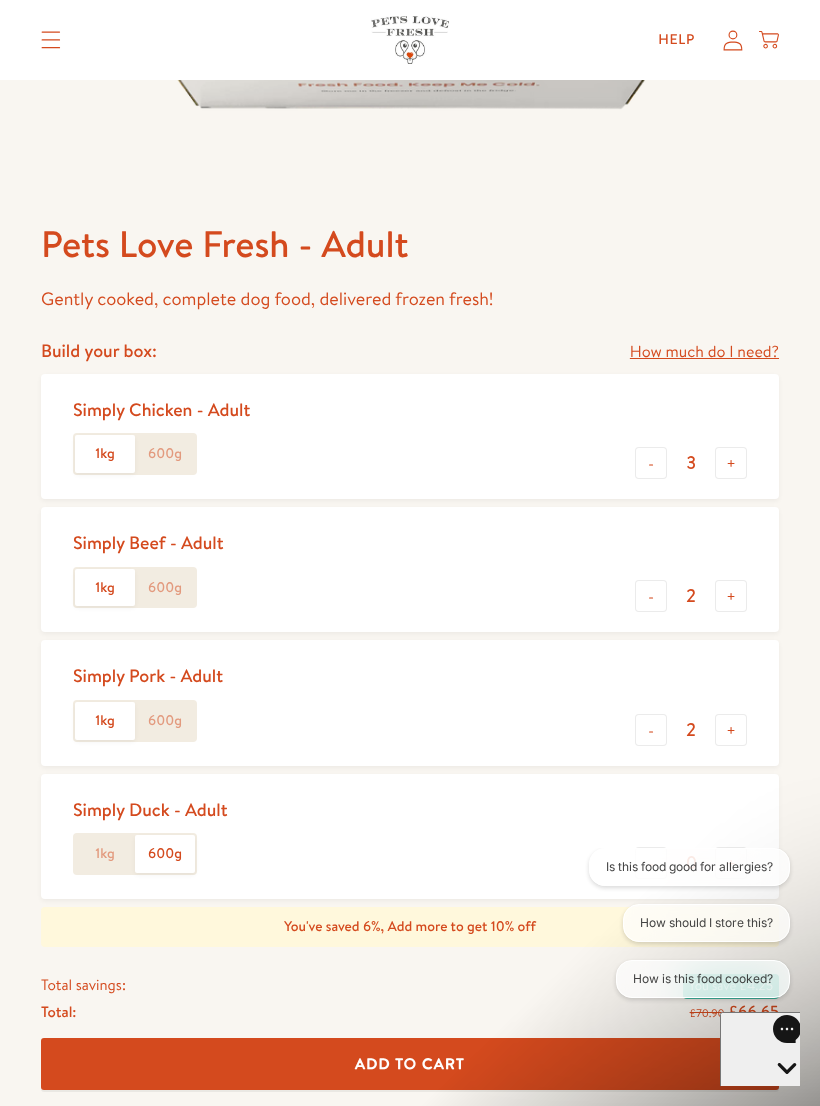 click on "600g" 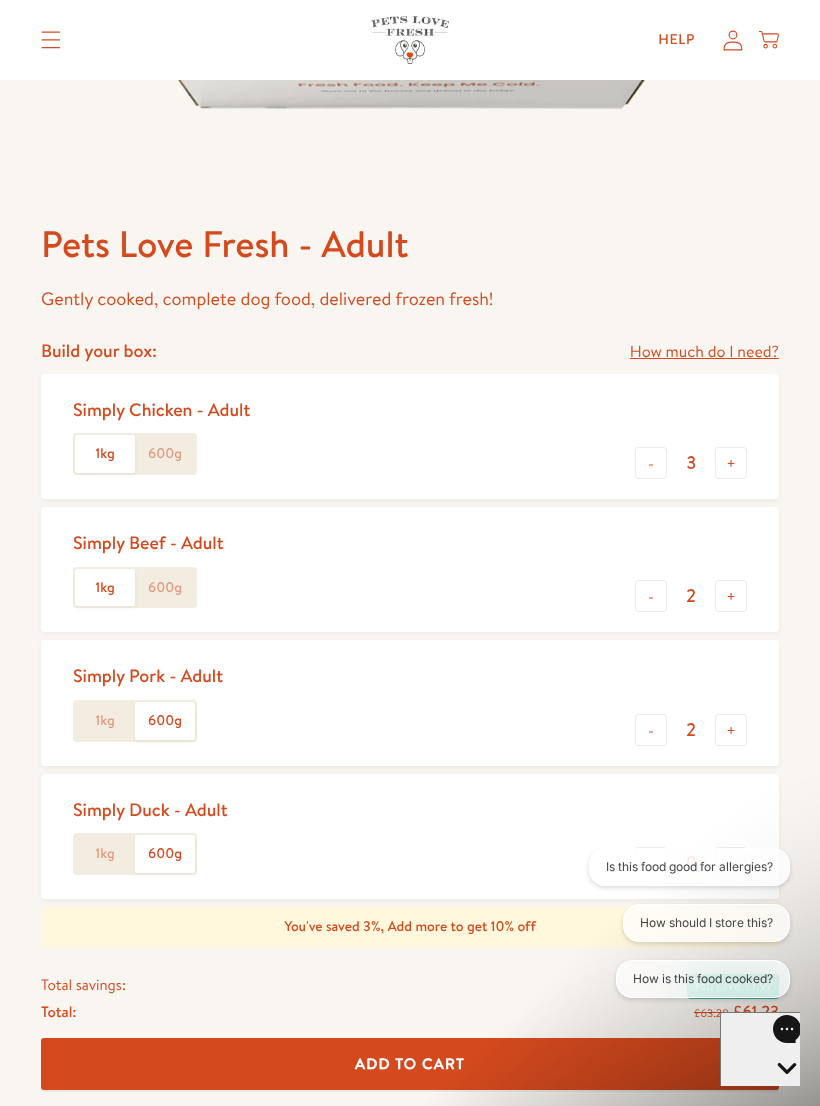 click on "Simply Beef - Adult" at bounding box center [148, 542] 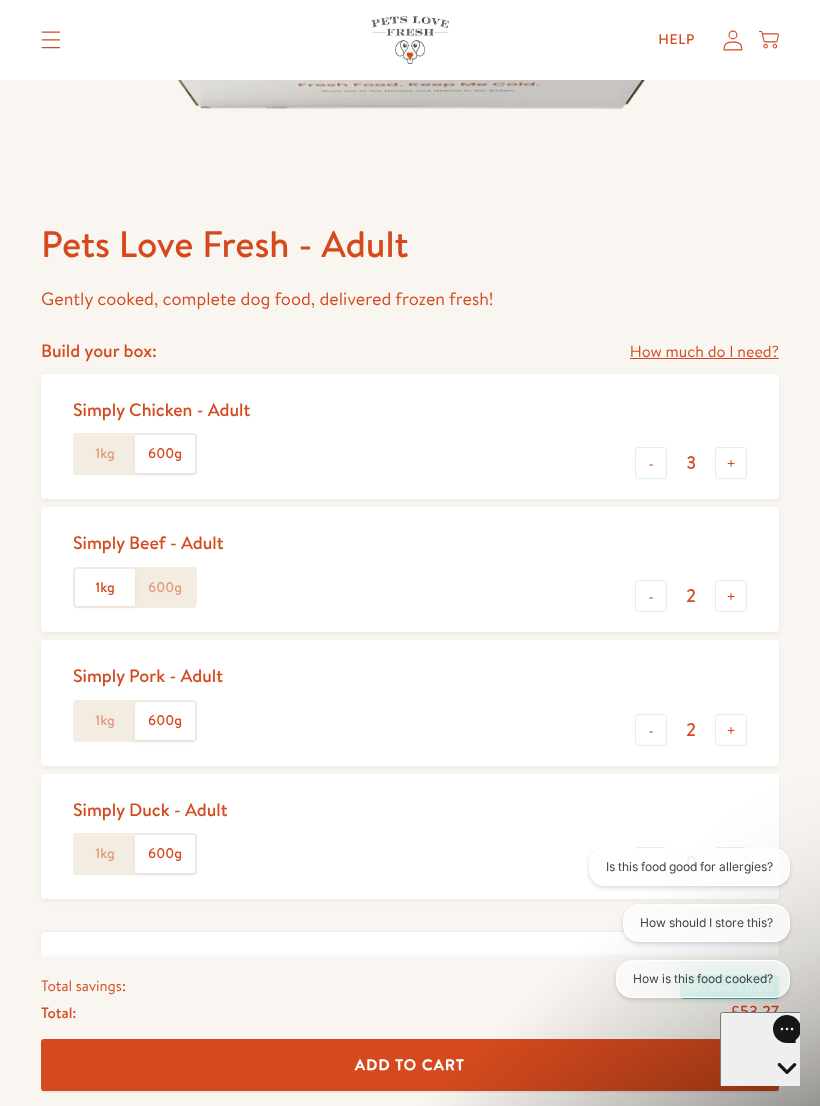 click on "600g" 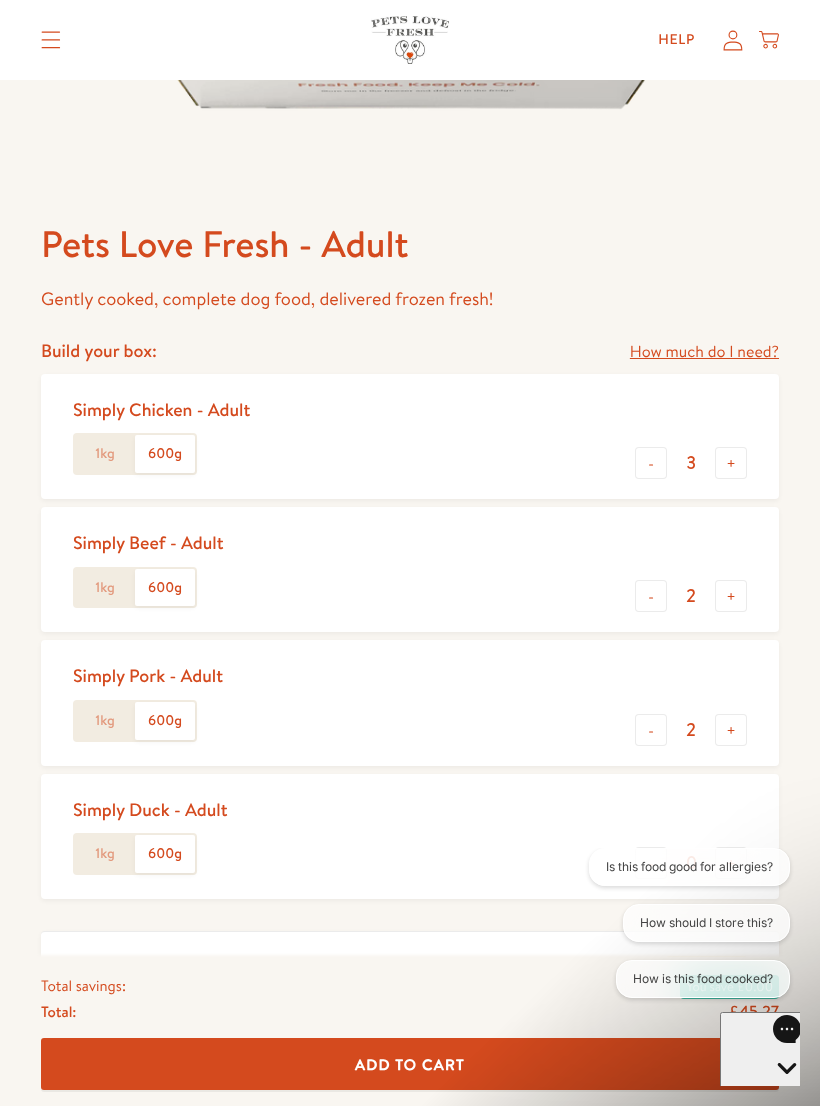 click on "-" at bounding box center (651, 730) 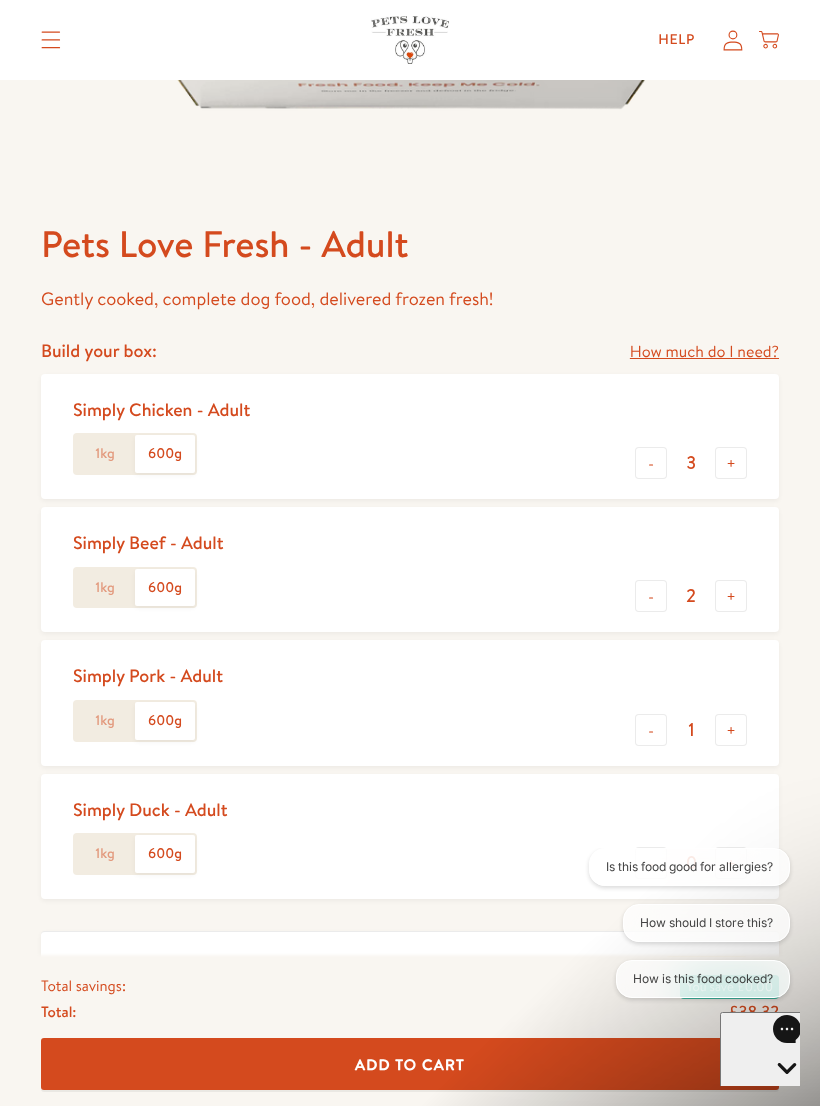 click on "+" at bounding box center [731, 730] 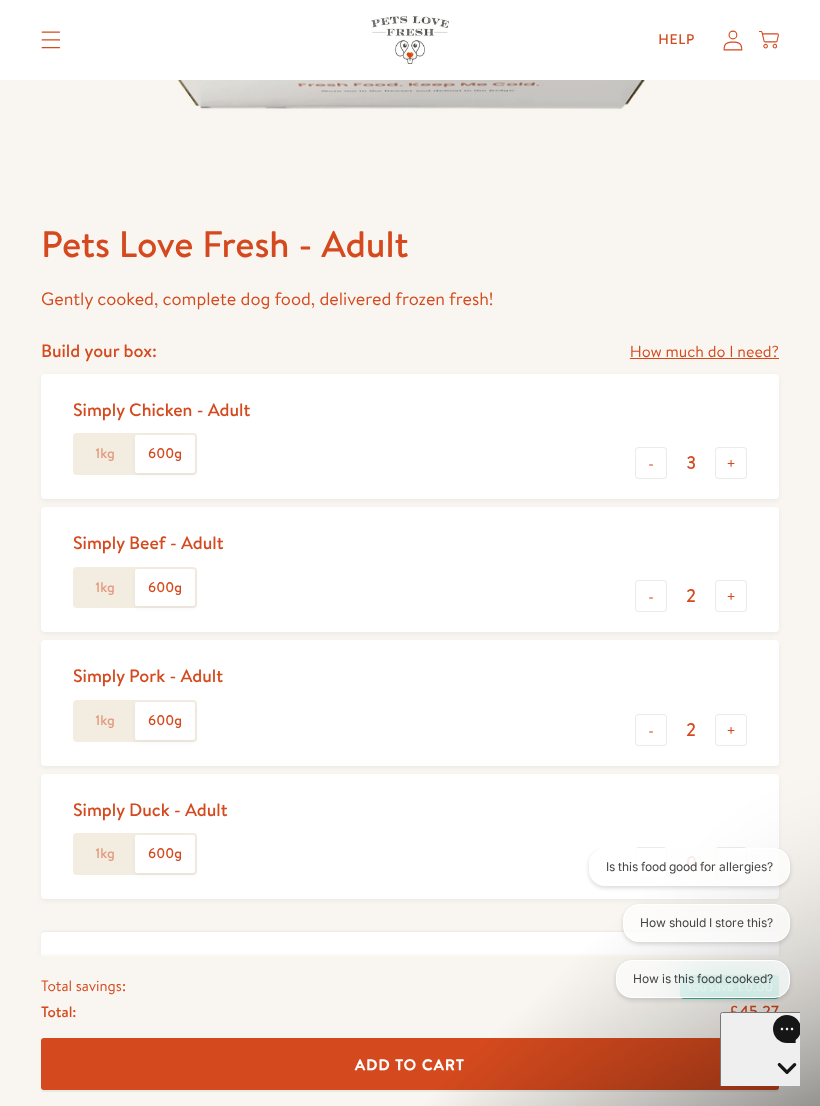 click on "-" at bounding box center [651, 463] 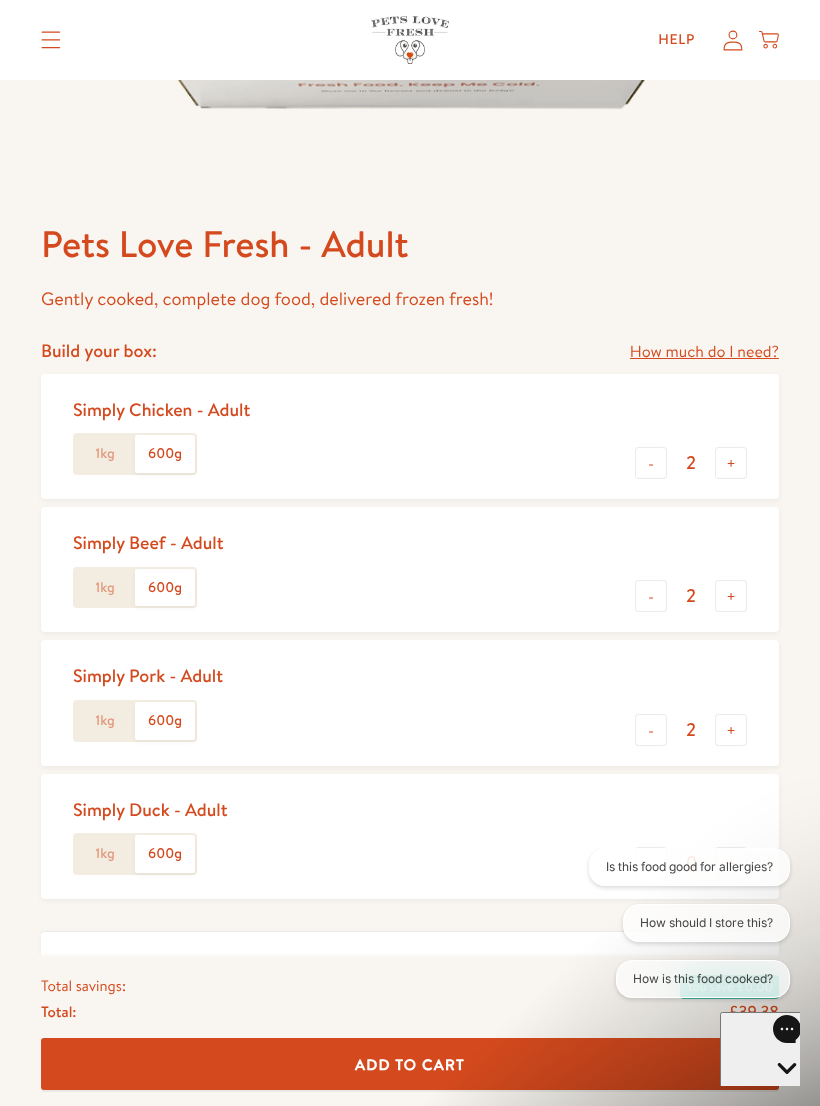 click on "-" at bounding box center [651, 463] 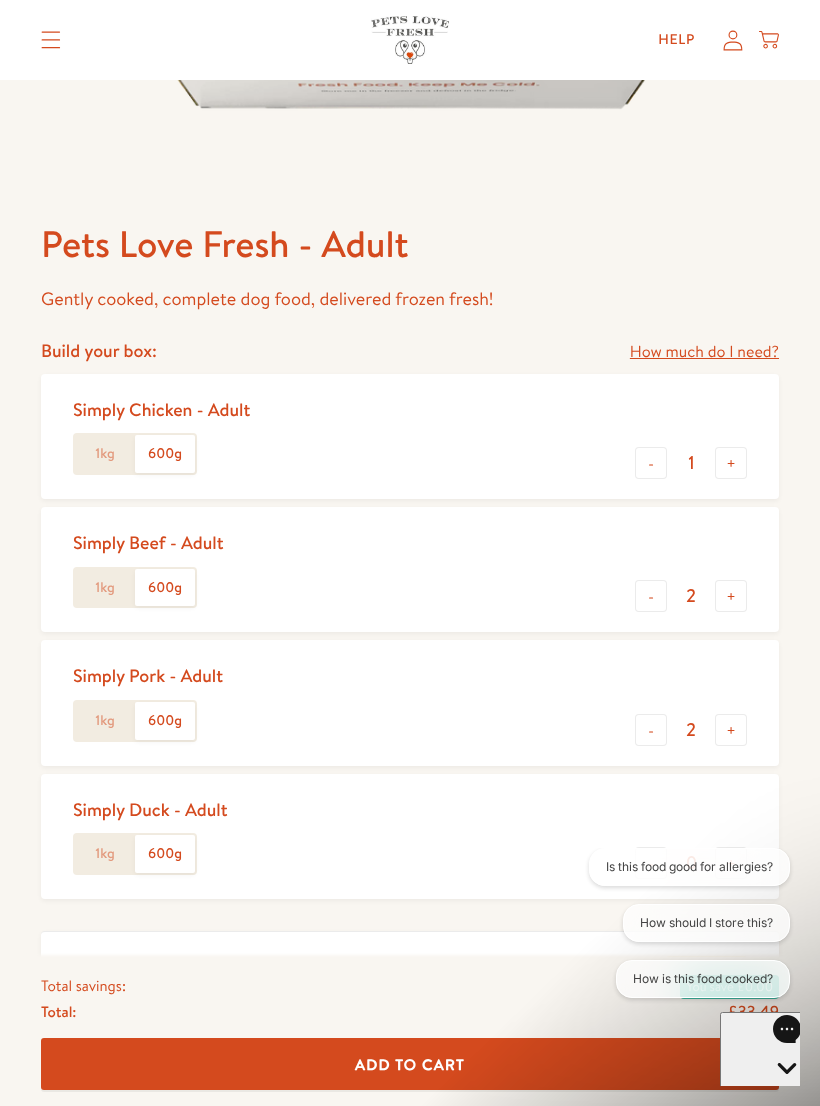 click on "-" at bounding box center (651, 463) 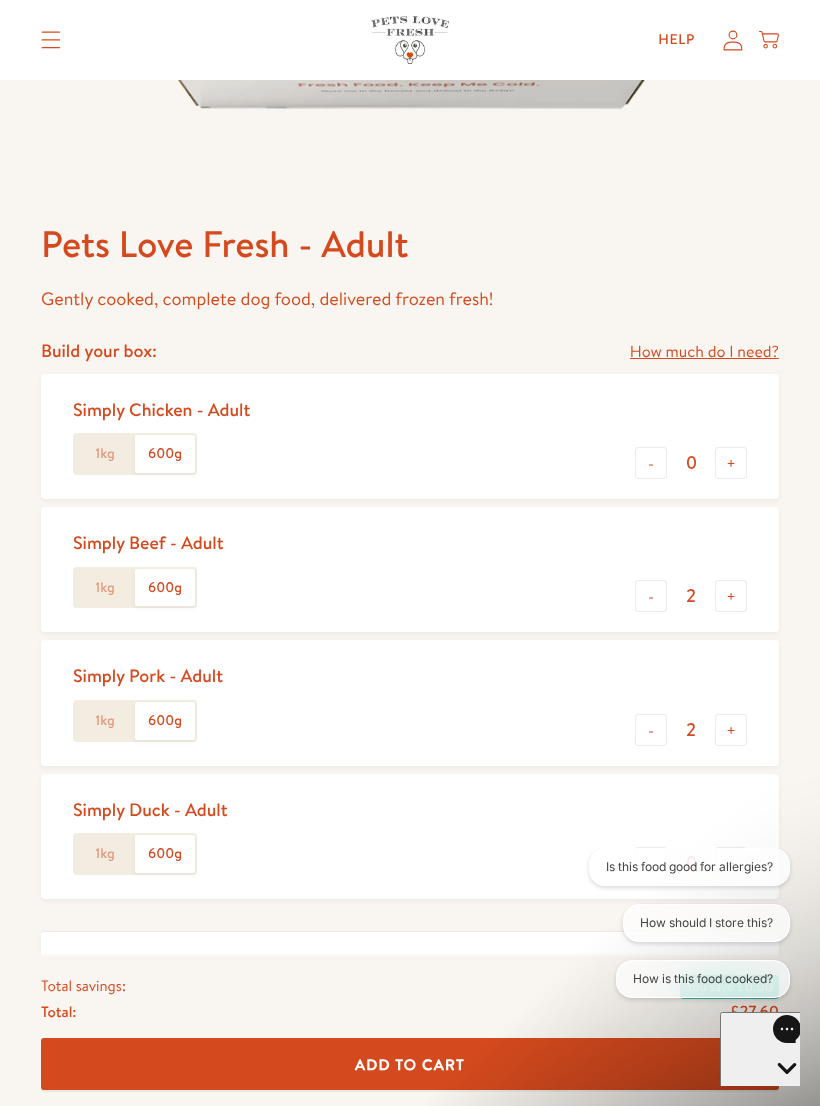 click on "+" at bounding box center (731, 596) 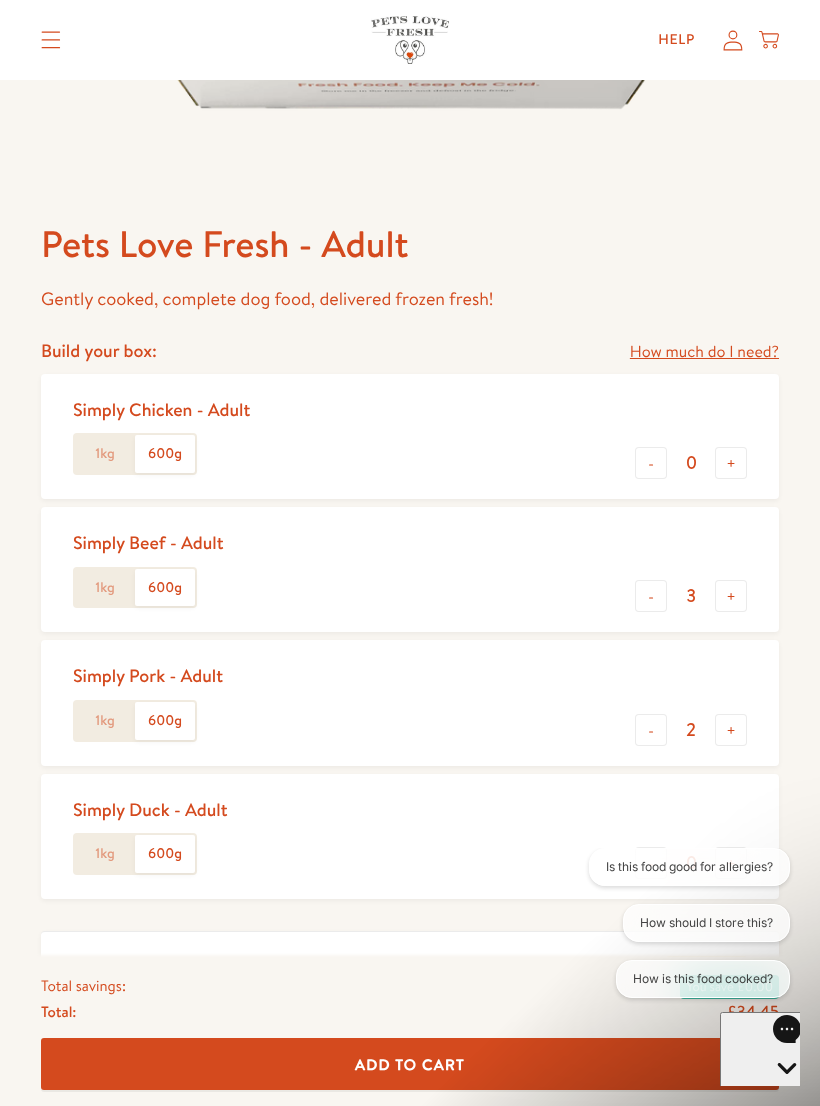 click on "+" at bounding box center [731, 730] 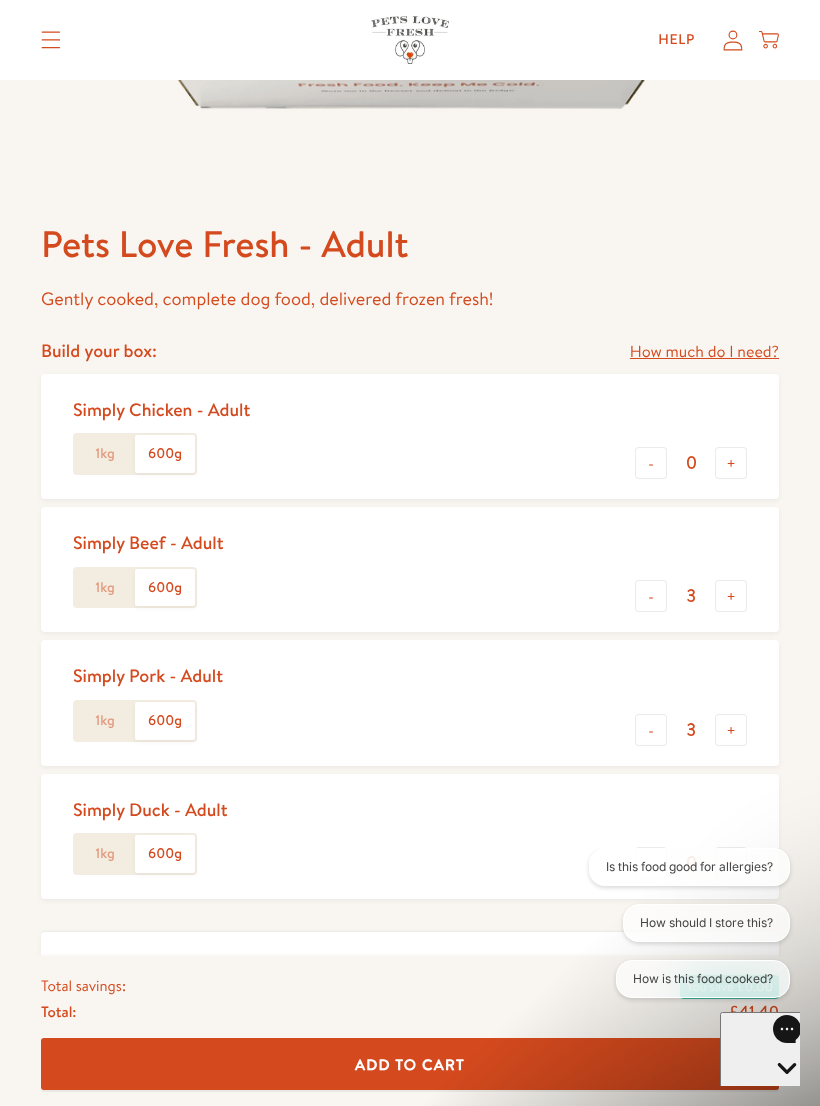 click on "+" at bounding box center (731, 463) 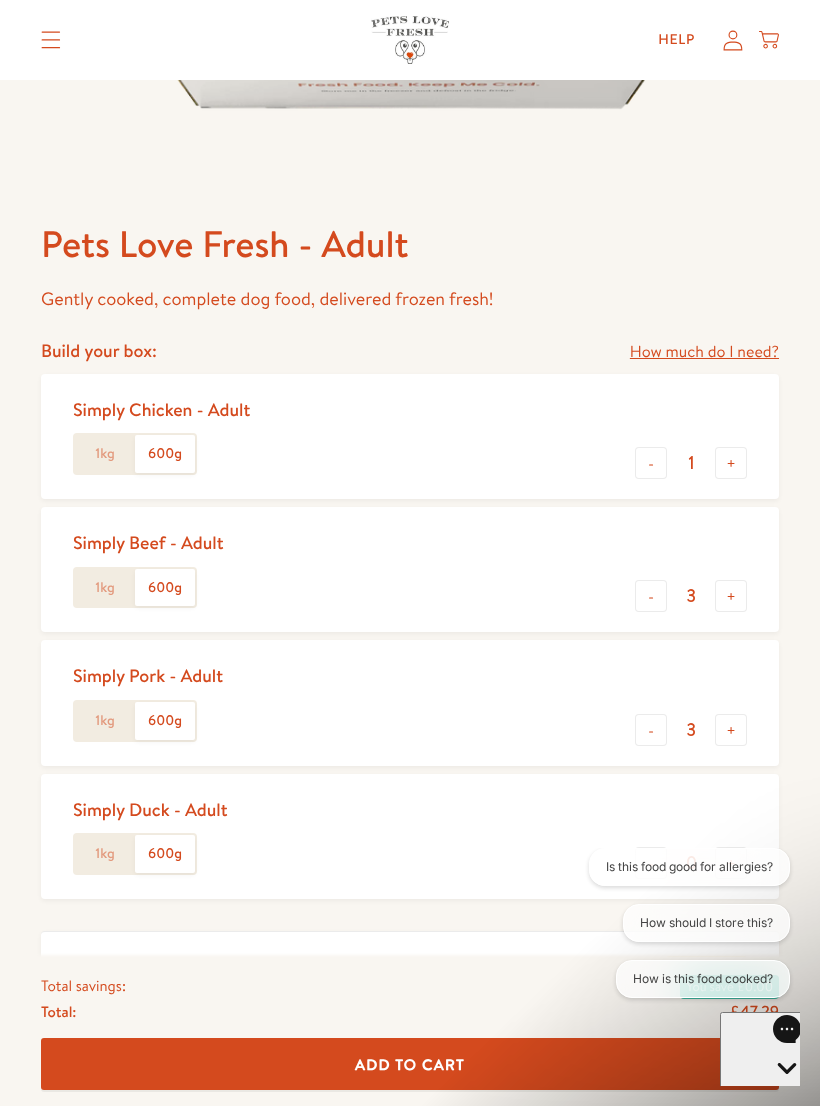 click on "-" at bounding box center [651, 463] 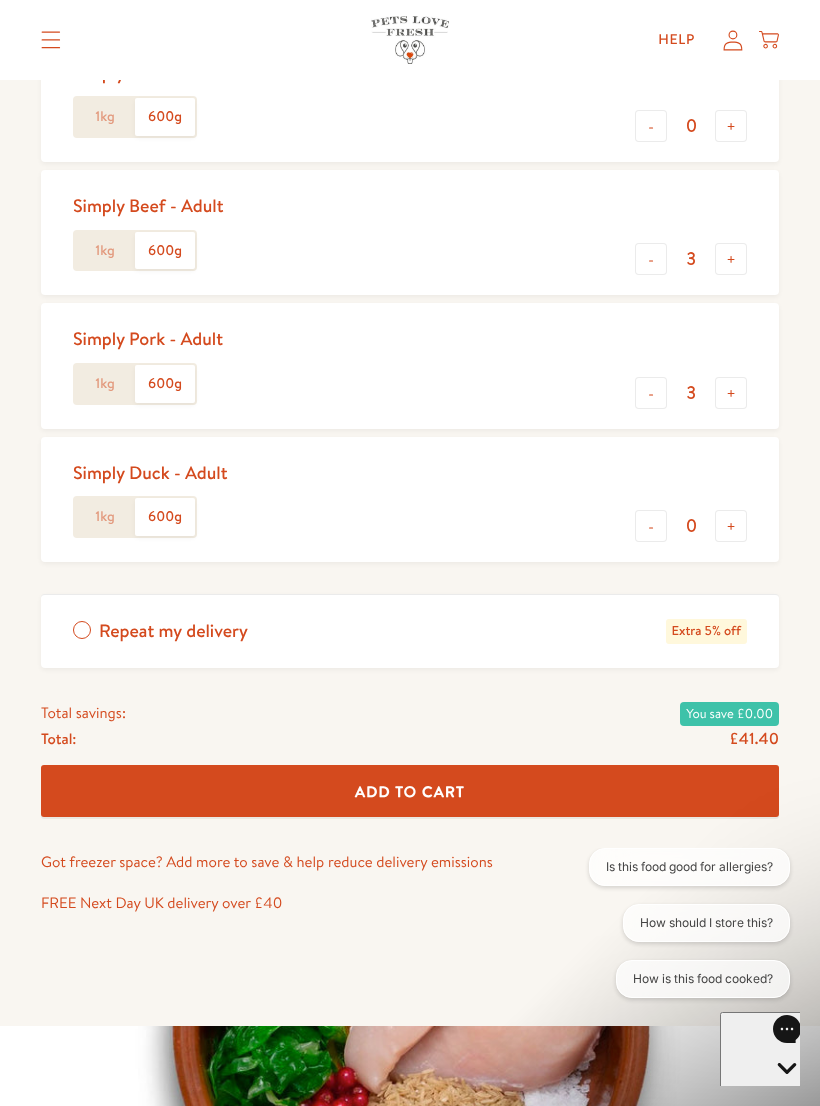 scroll, scrollTop: 996, scrollLeft: 0, axis: vertical 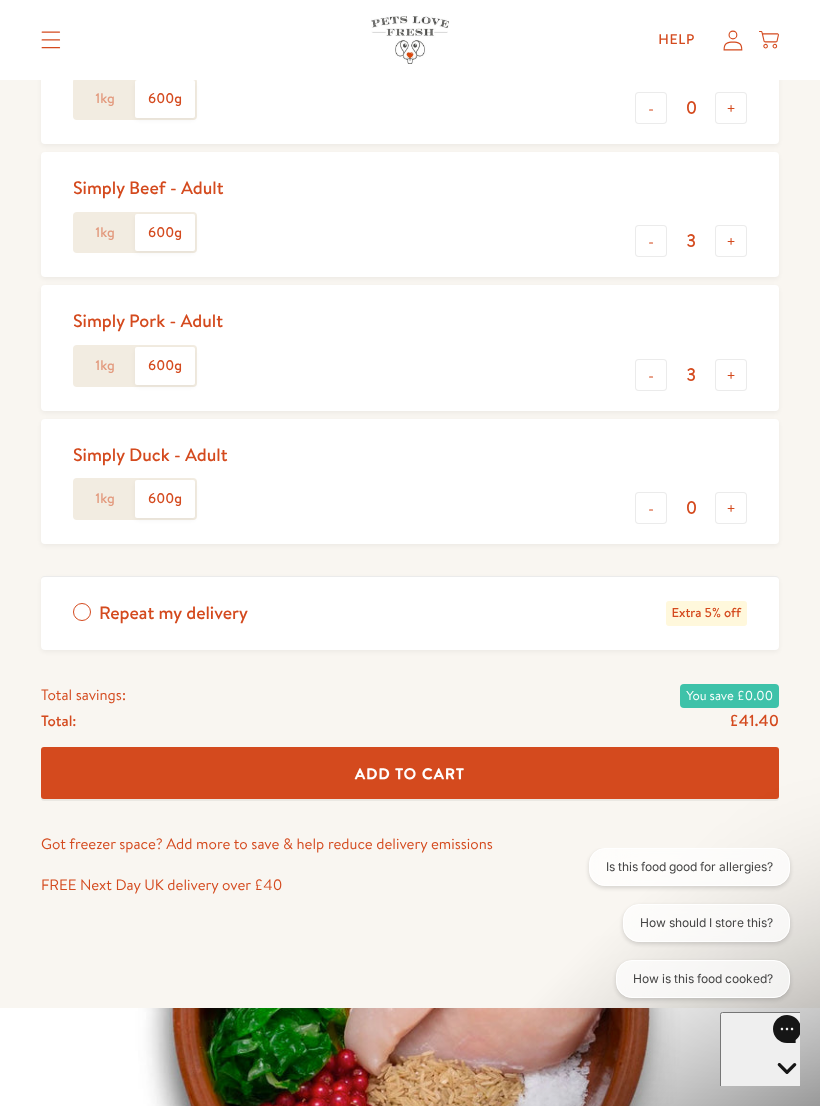click on "Add To Cart" at bounding box center [410, 773] 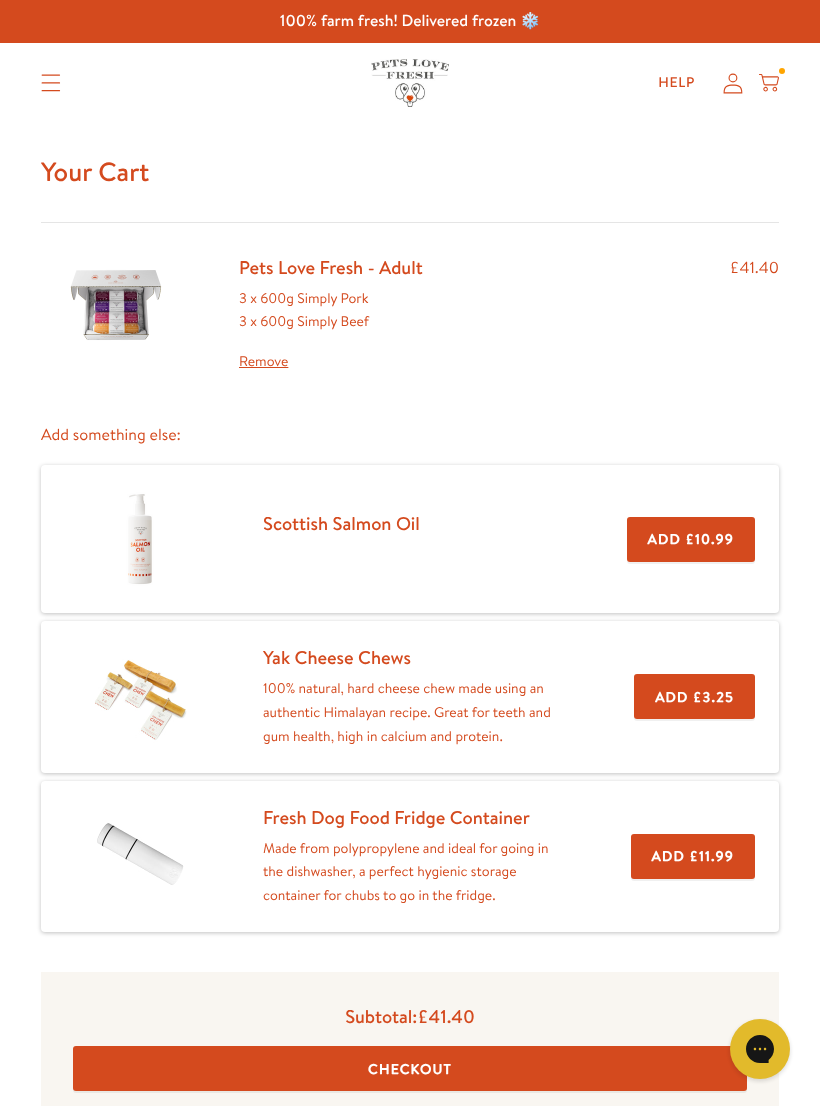 scroll, scrollTop: 0, scrollLeft: 0, axis: both 